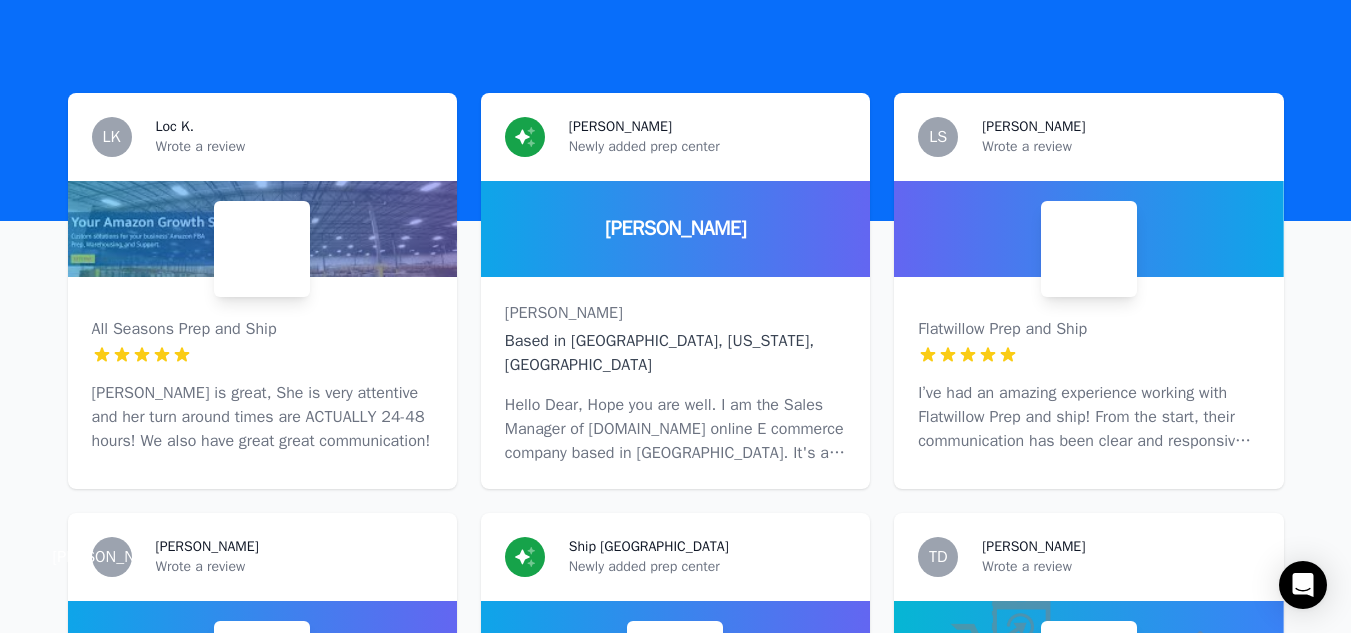 scroll, scrollTop: 989, scrollLeft: 0, axis: vertical 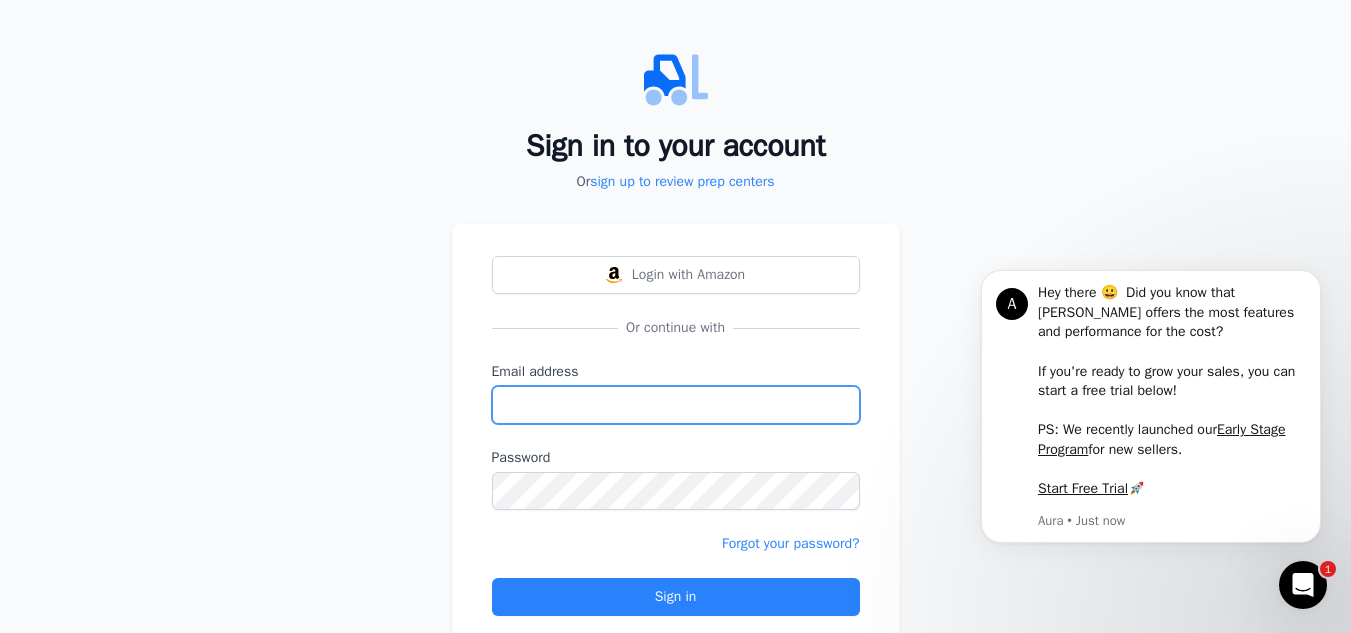 click on "Email address" at bounding box center (676, 405) 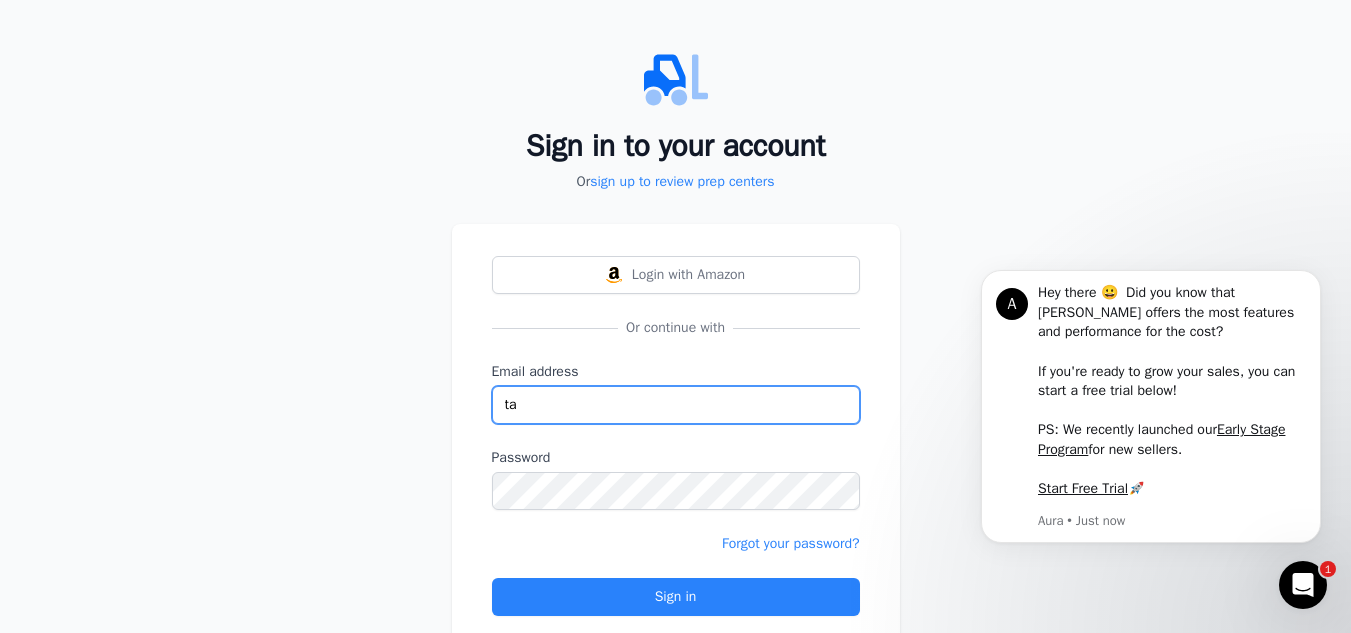 type on "[EMAIL_ADDRESS][DOMAIN_NAME]" 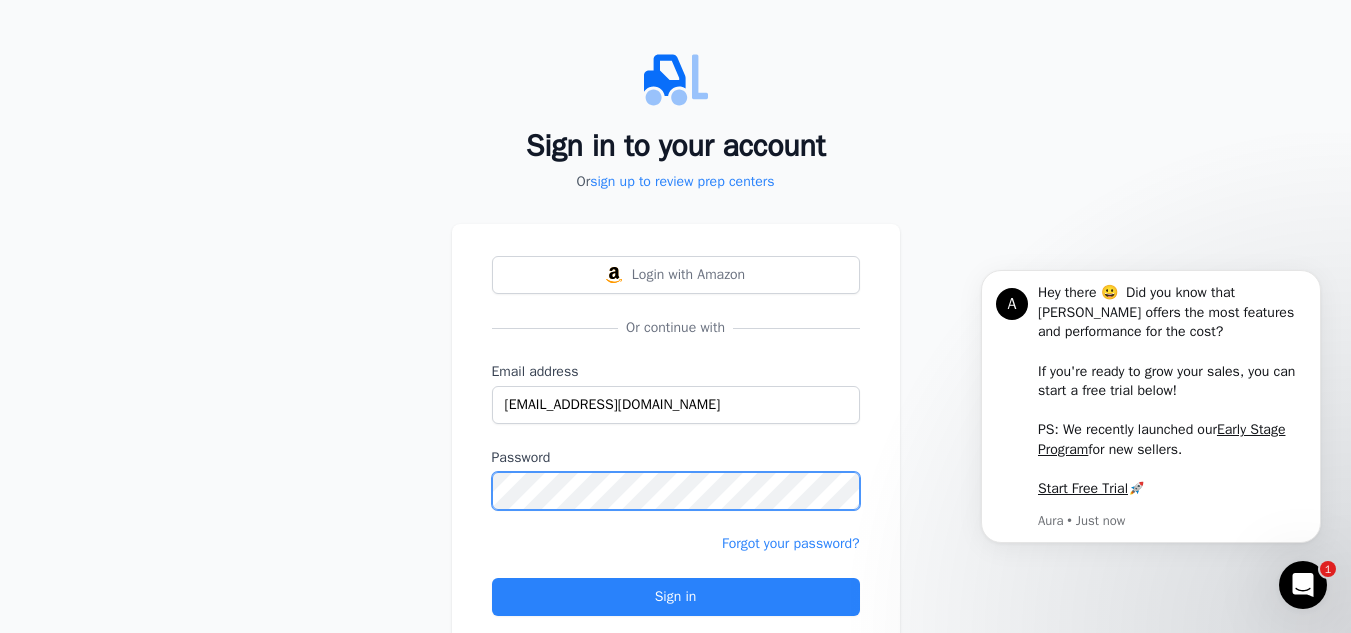 scroll, scrollTop: 63, scrollLeft: 0, axis: vertical 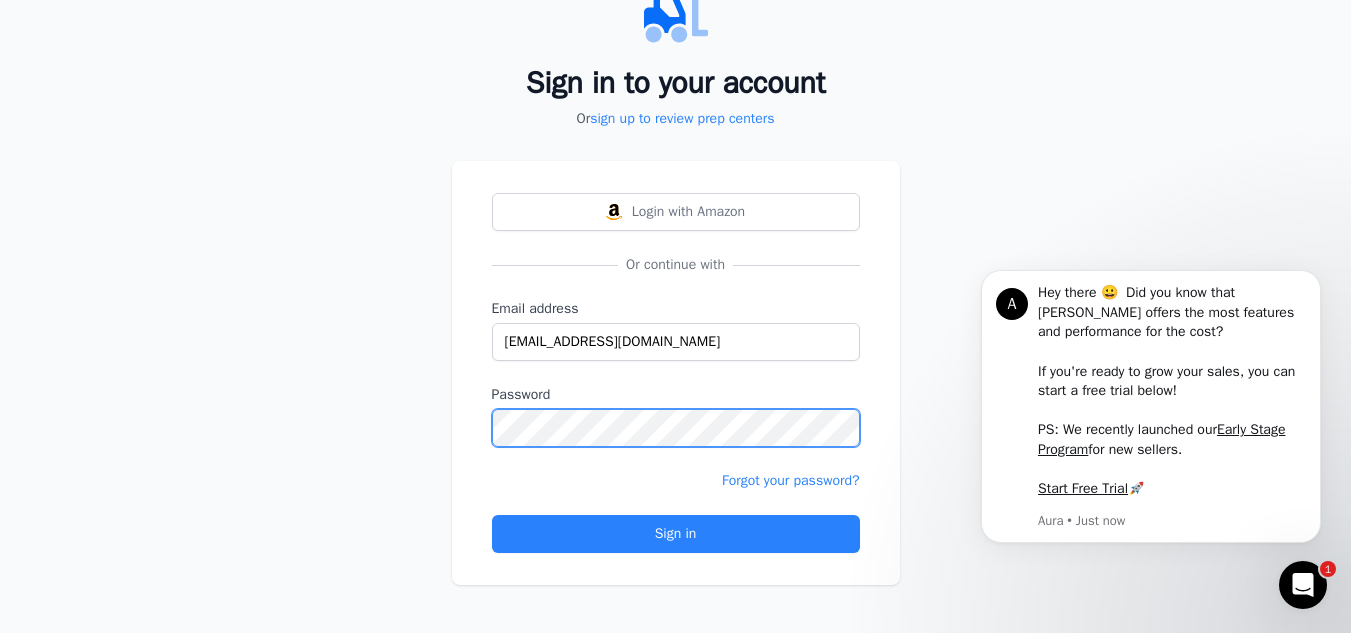 click on "Sign in" at bounding box center (676, 534) 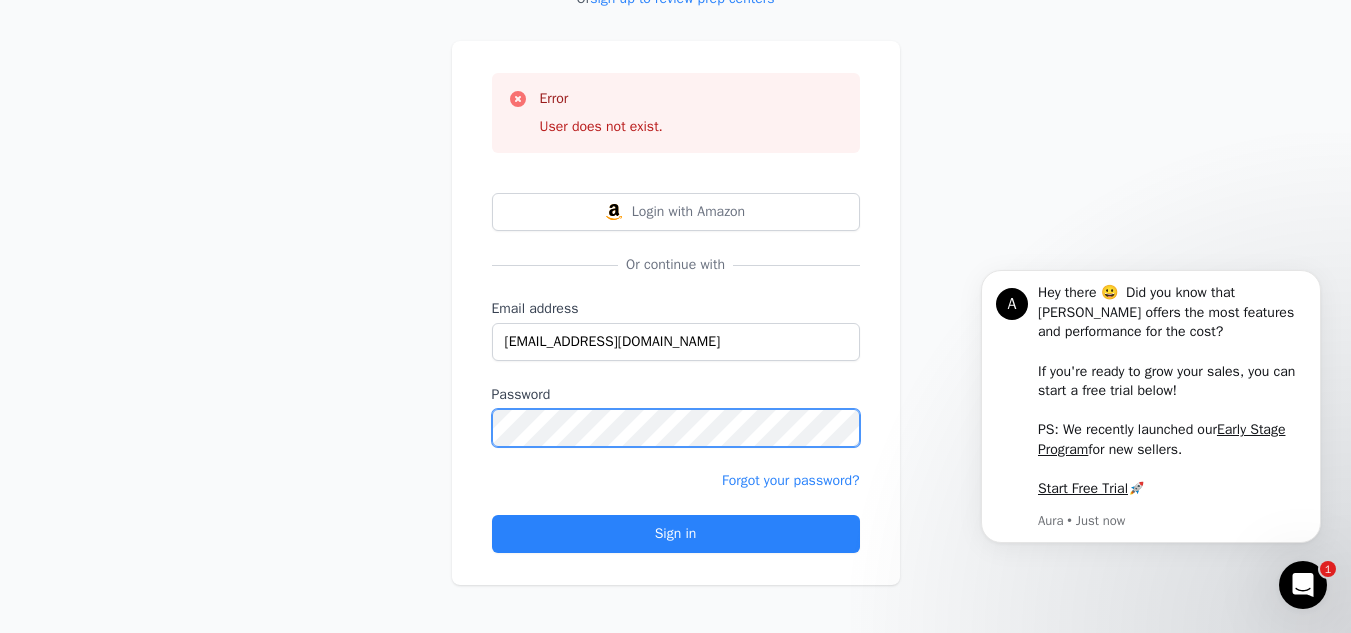 scroll, scrollTop: 0, scrollLeft: 0, axis: both 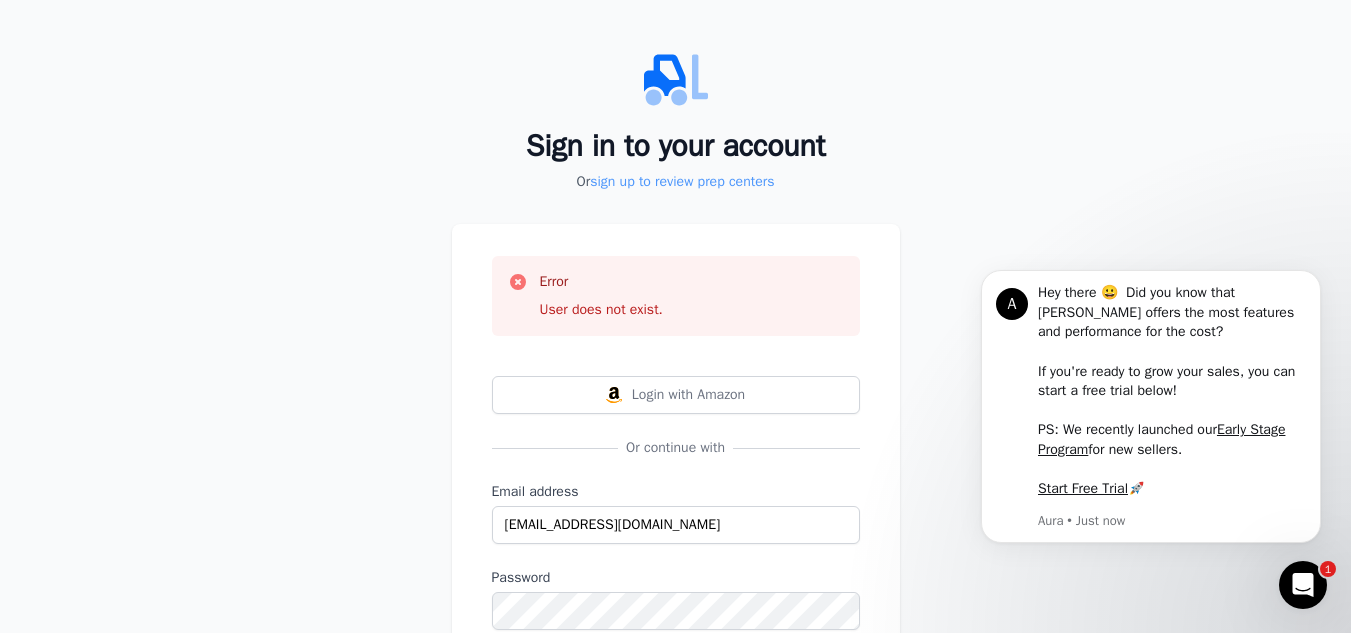 click on "sign up to review prep centers" at bounding box center (682, 181) 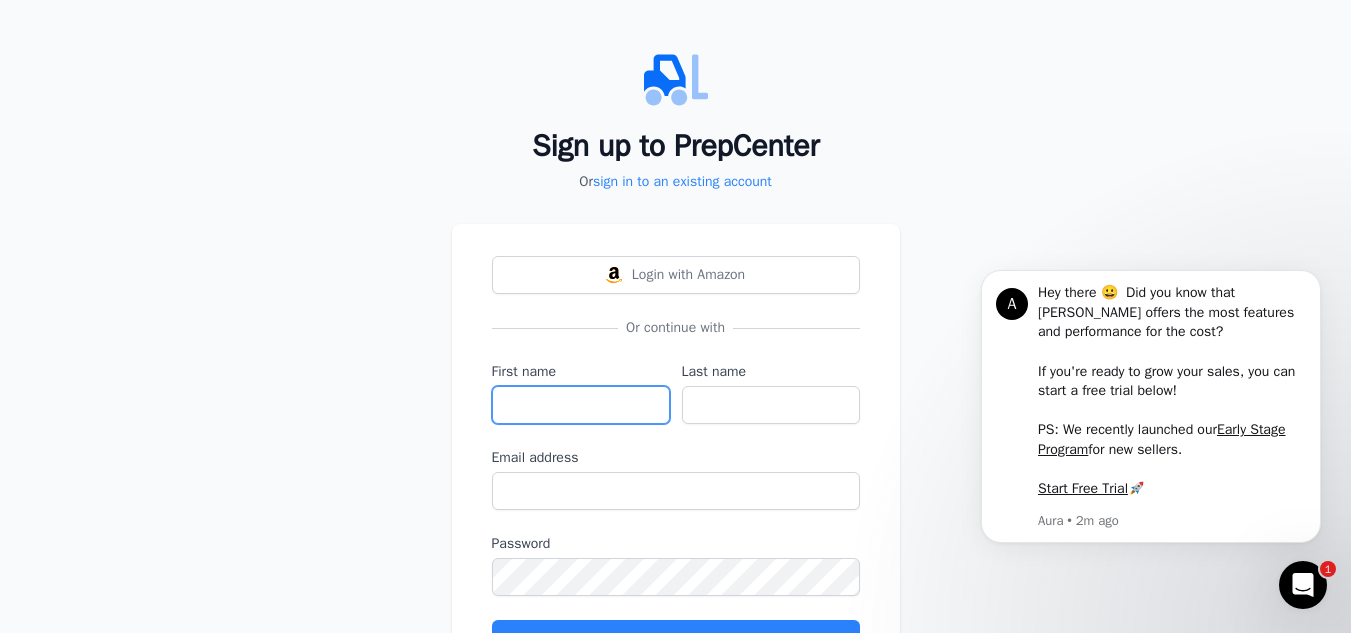 click on "First name" at bounding box center [581, 405] 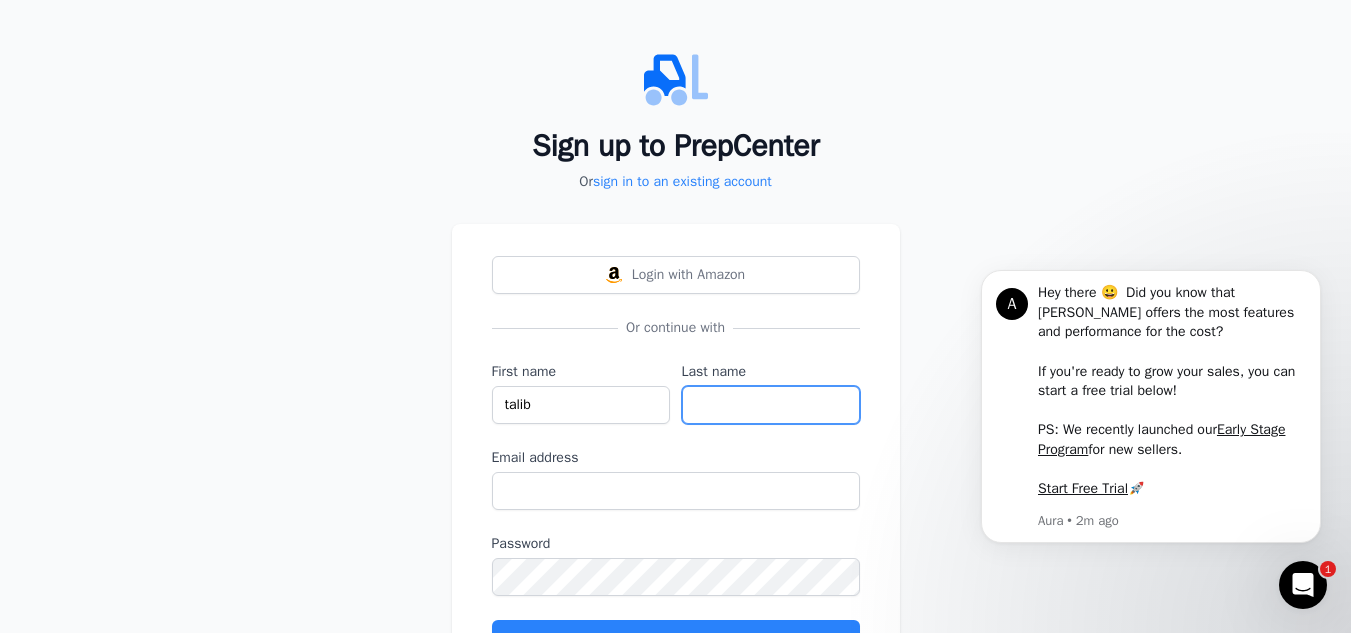 type on "[PERSON_NAME]" 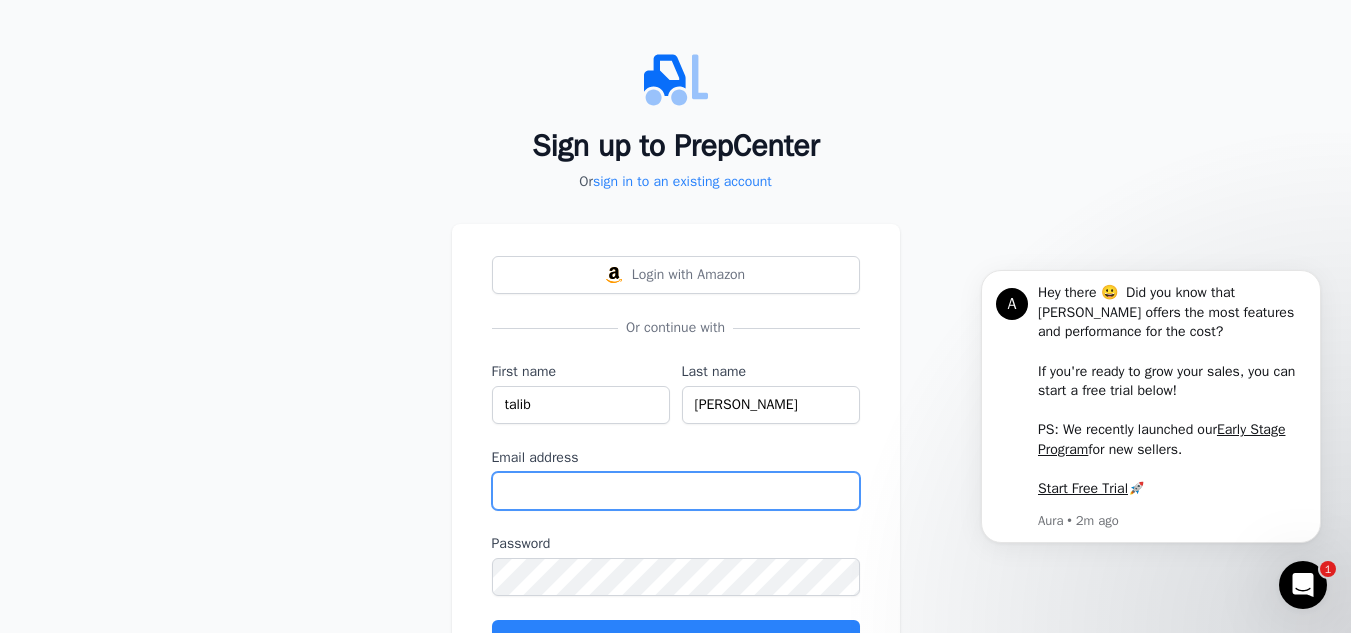 click on "Email address" at bounding box center [676, 491] 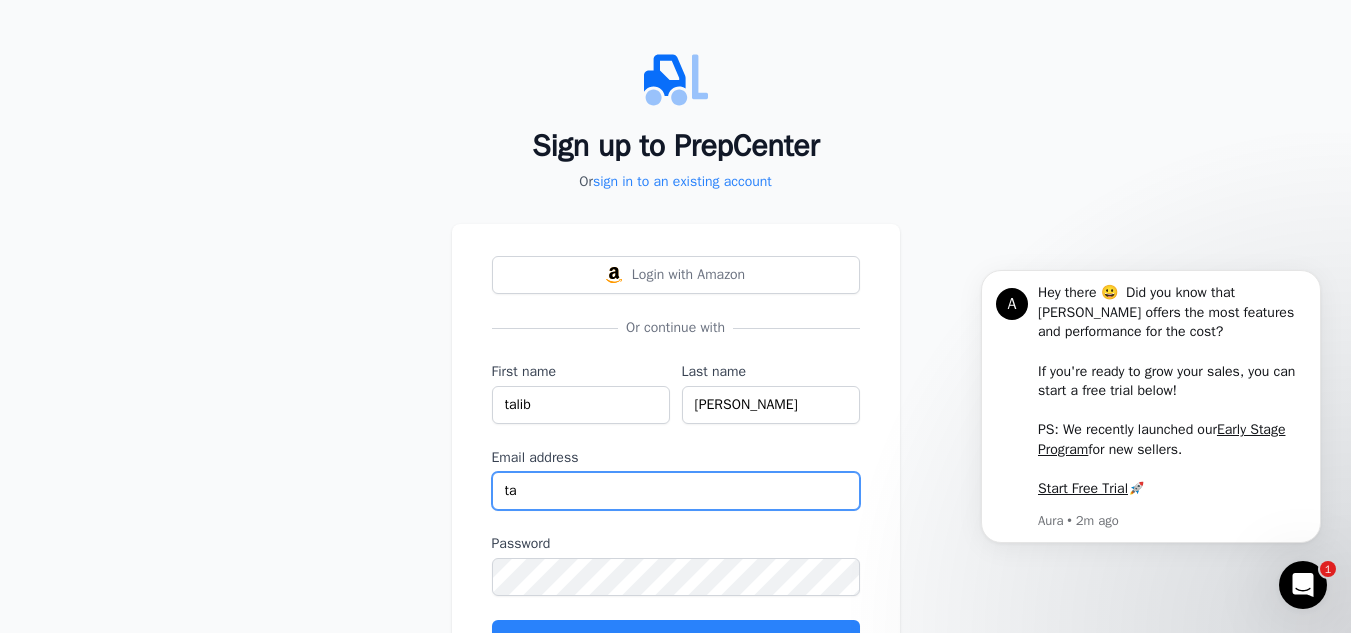 type on "[EMAIL_ADDRESS][DOMAIN_NAME]" 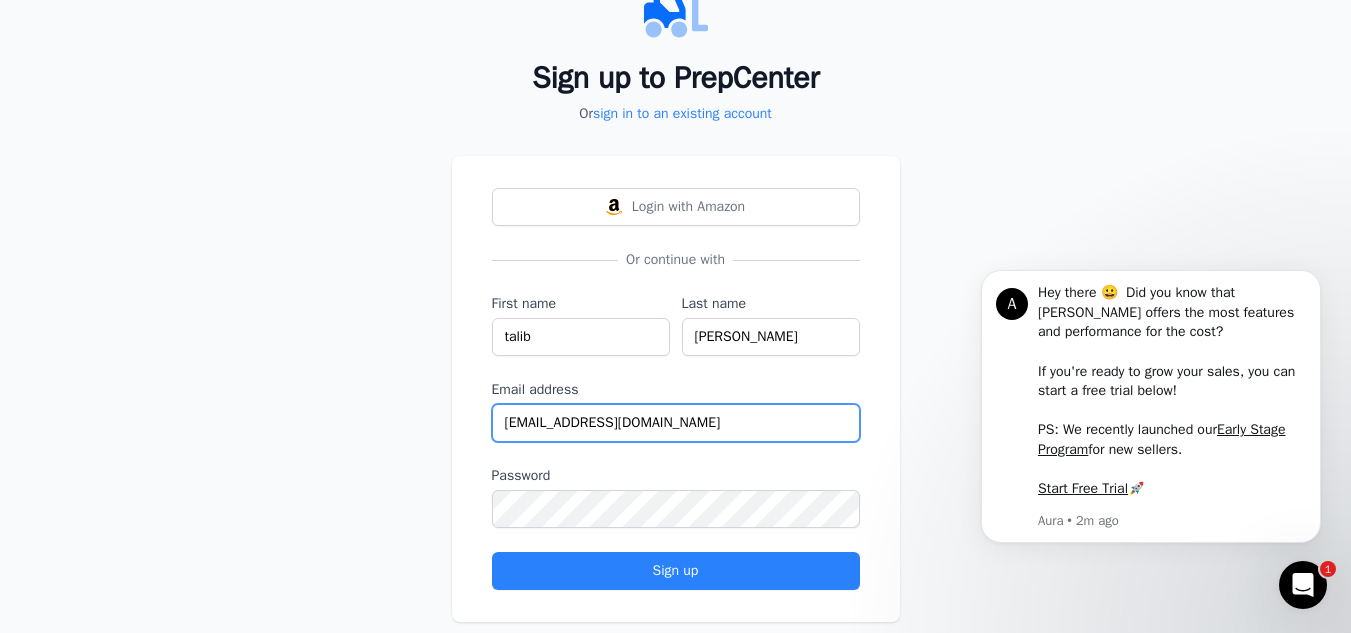 scroll, scrollTop: 70, scrollLeft: 0, axis: vertical 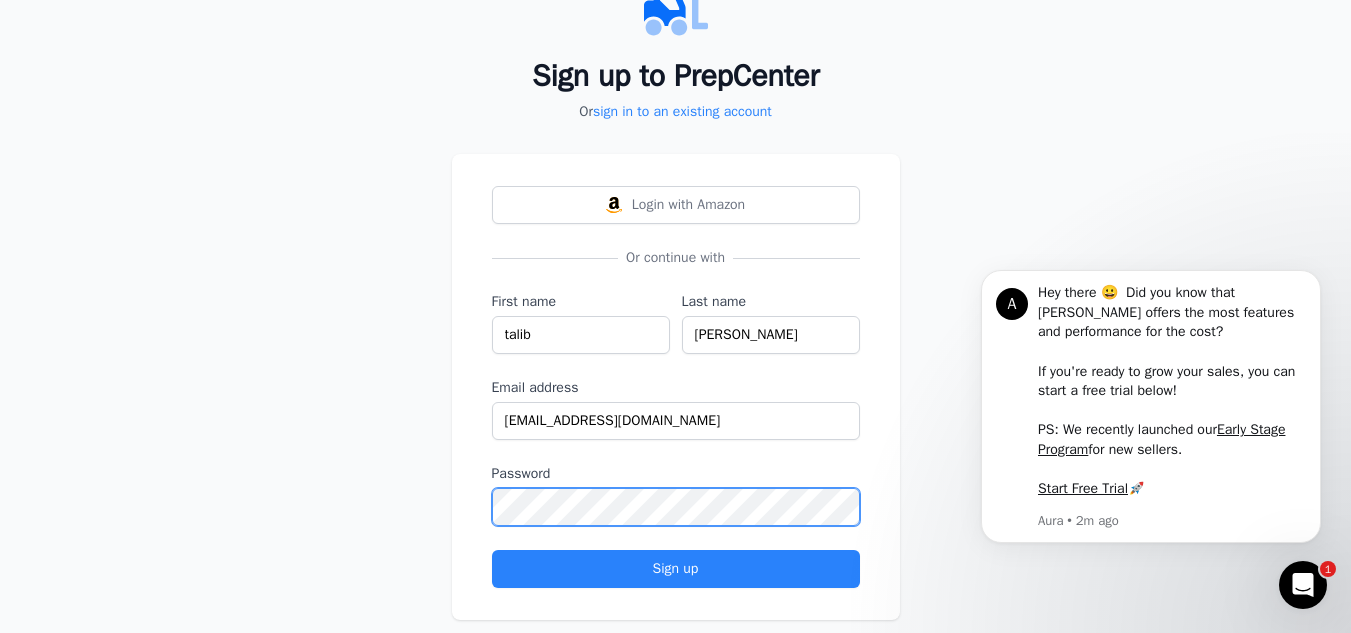 click on "Sign up" at bounding box center [676, 569] 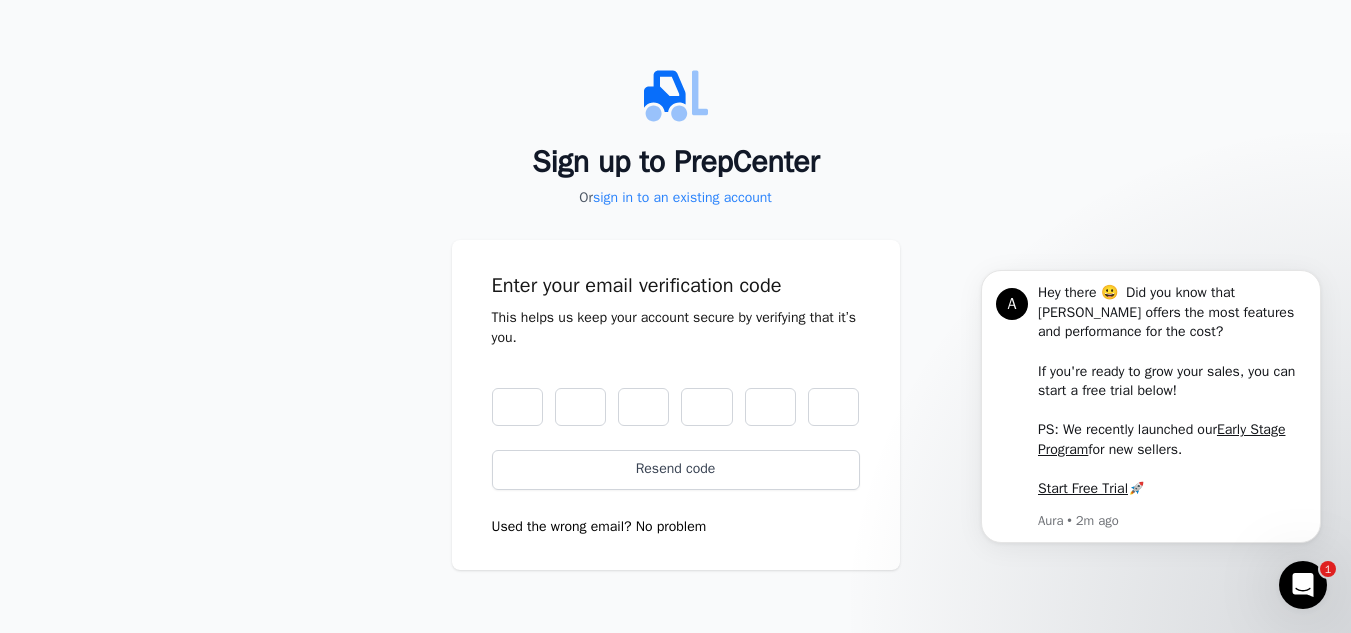 scroll, scrollTop: 0, scrollLeft: 0, axis: both 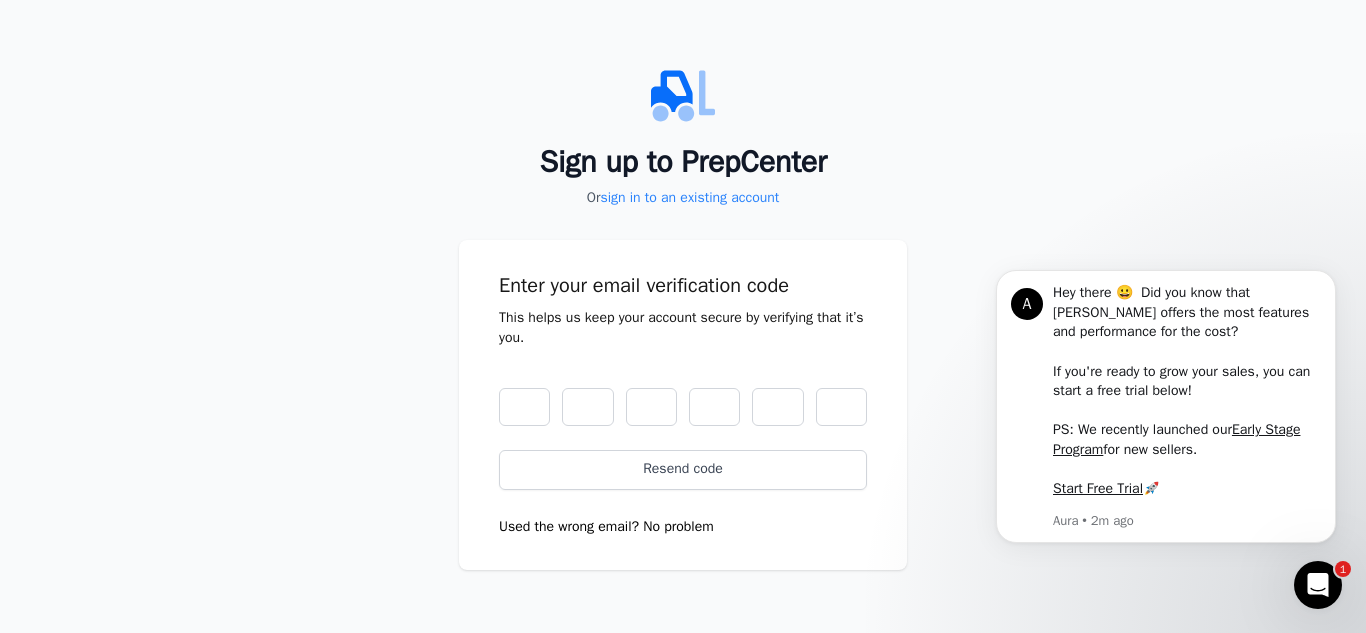 click on "Sign up to PrepCenter Or  sign in to an existing account Enter your email verification code This helps us keep your account secure by verifying that it’s you. Resend code Used the wrong email? No problem" at bounding box center (683, 316) 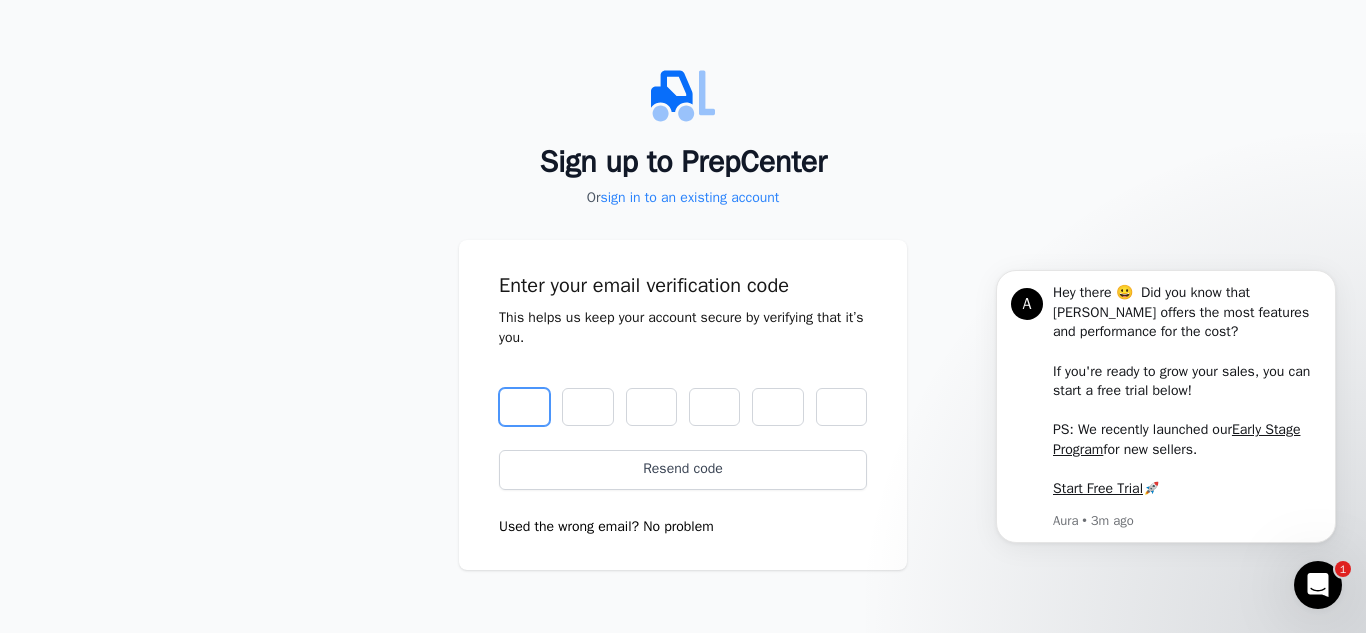 click at bounding box center (524, 407) 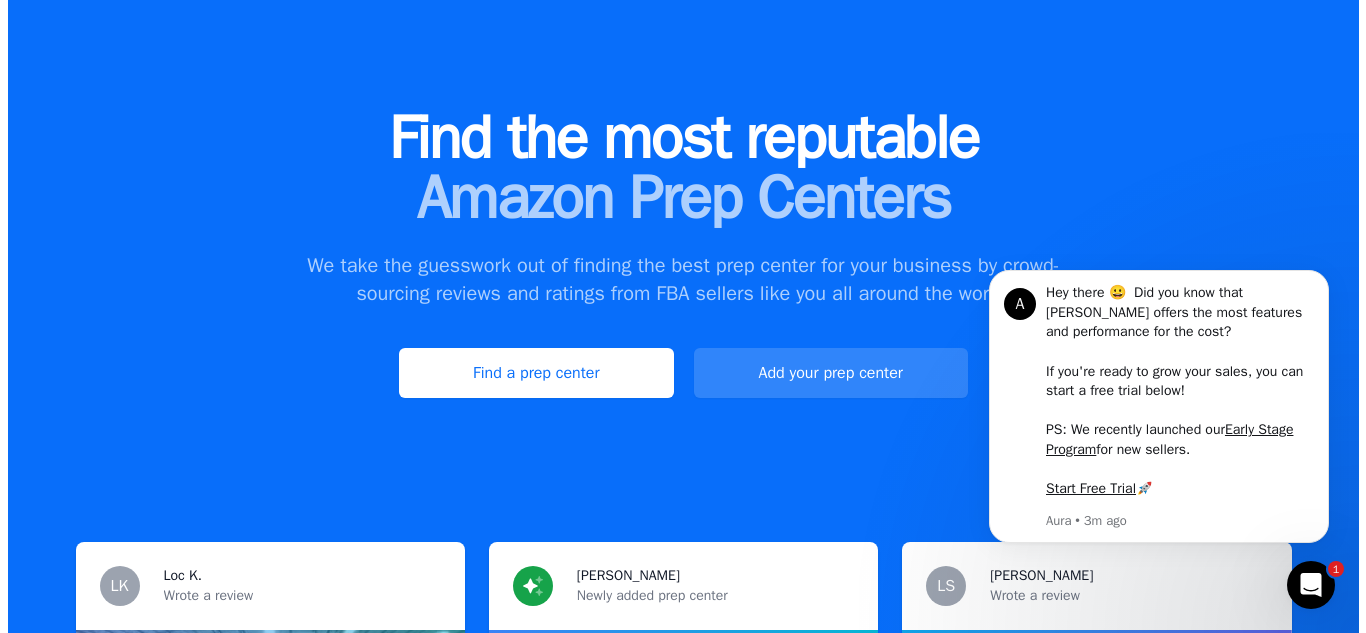 scroll, scrollTop: 0, scrollLeft: 0, axis: both 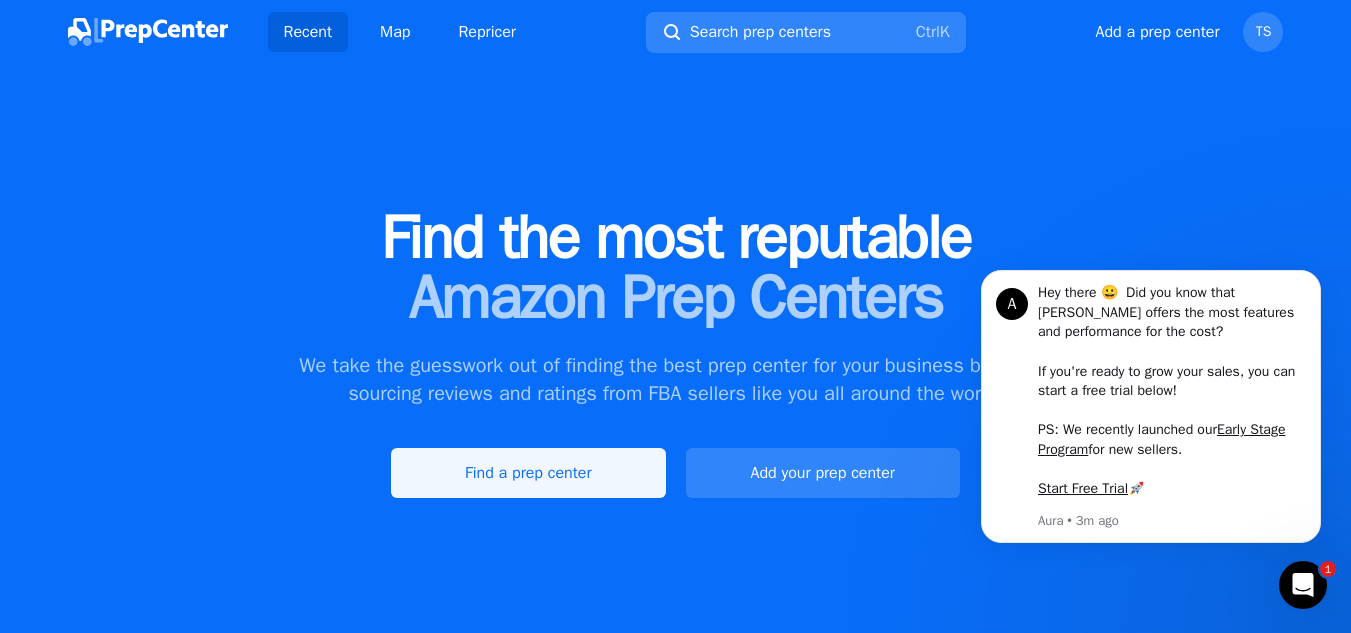 click on "Find a prep center" at bounding box center (528, 473) 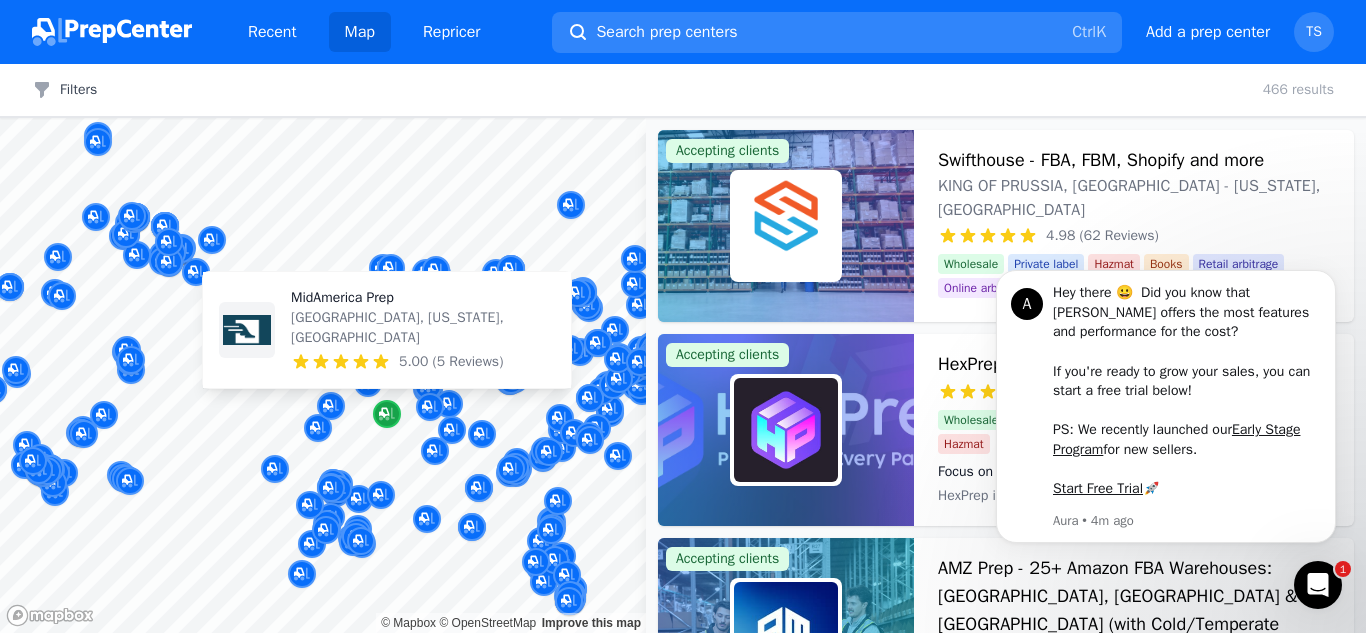 click 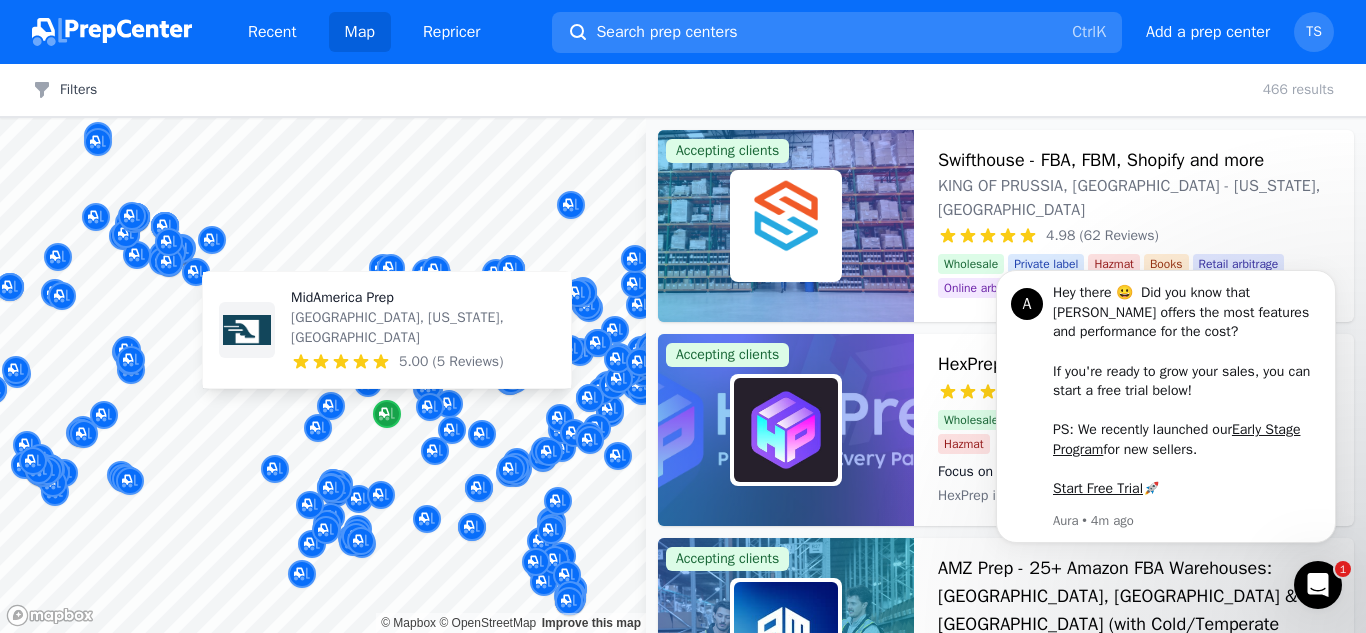 click 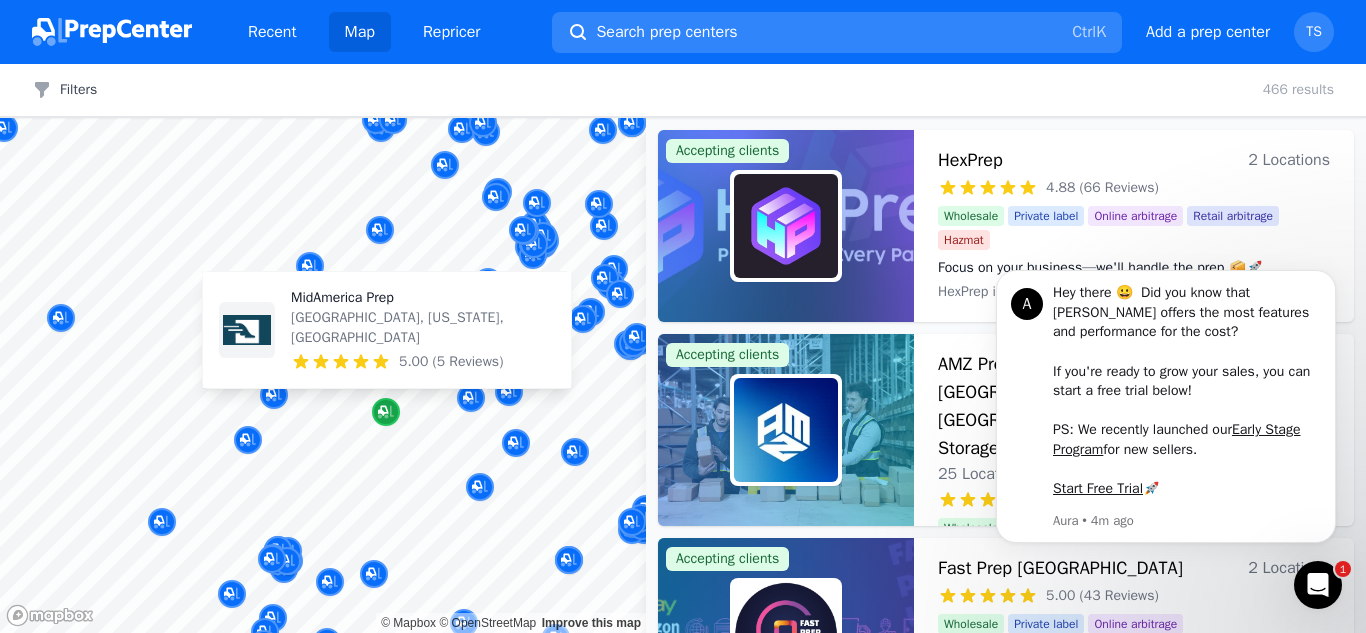 click 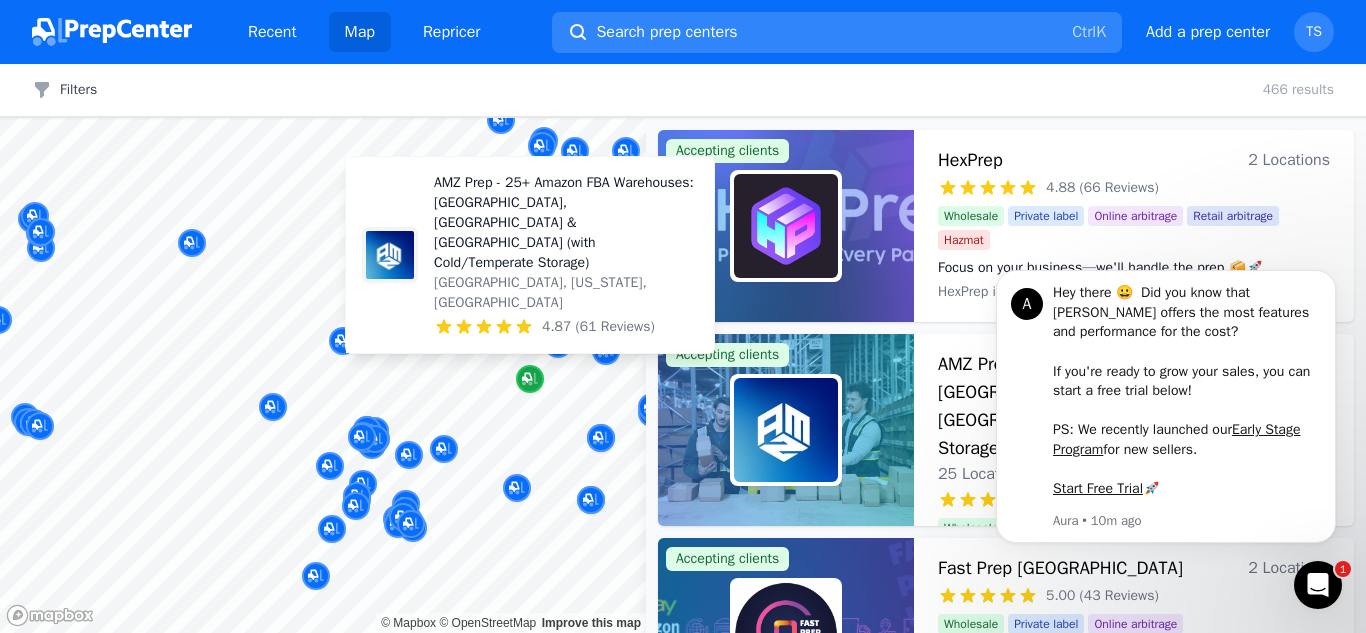 click 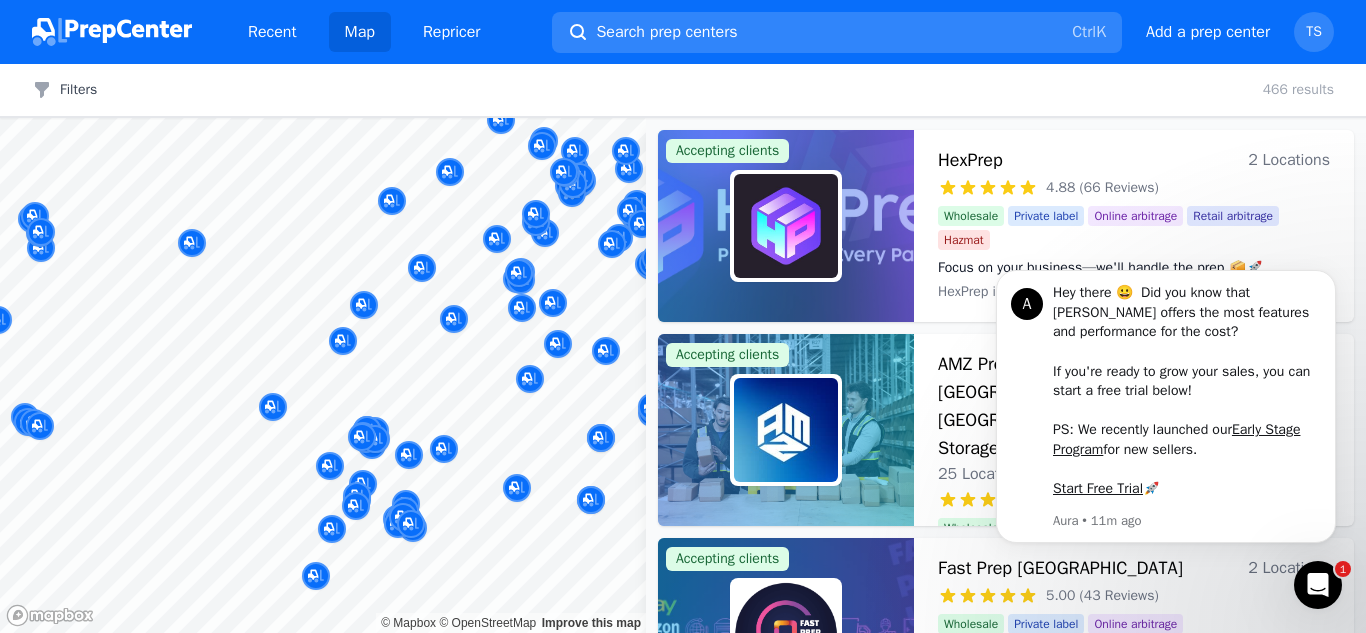 scroll, scrollTop: 0, scrollLeft: 0, axis: both 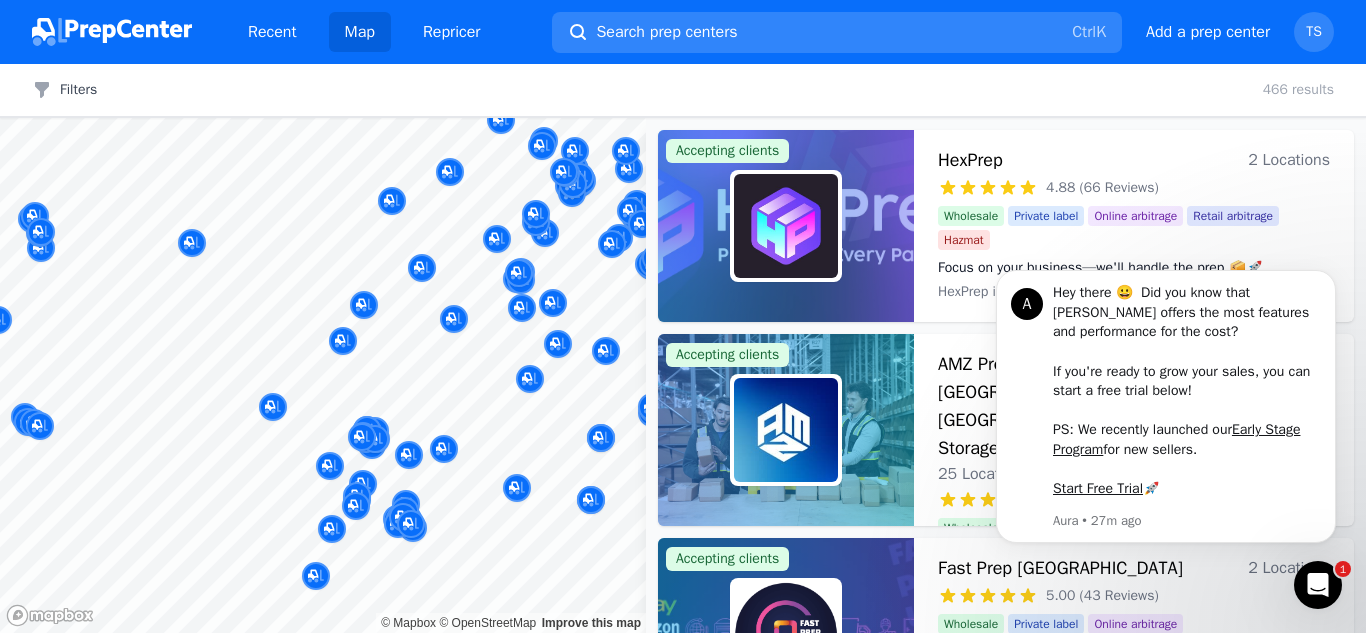 click 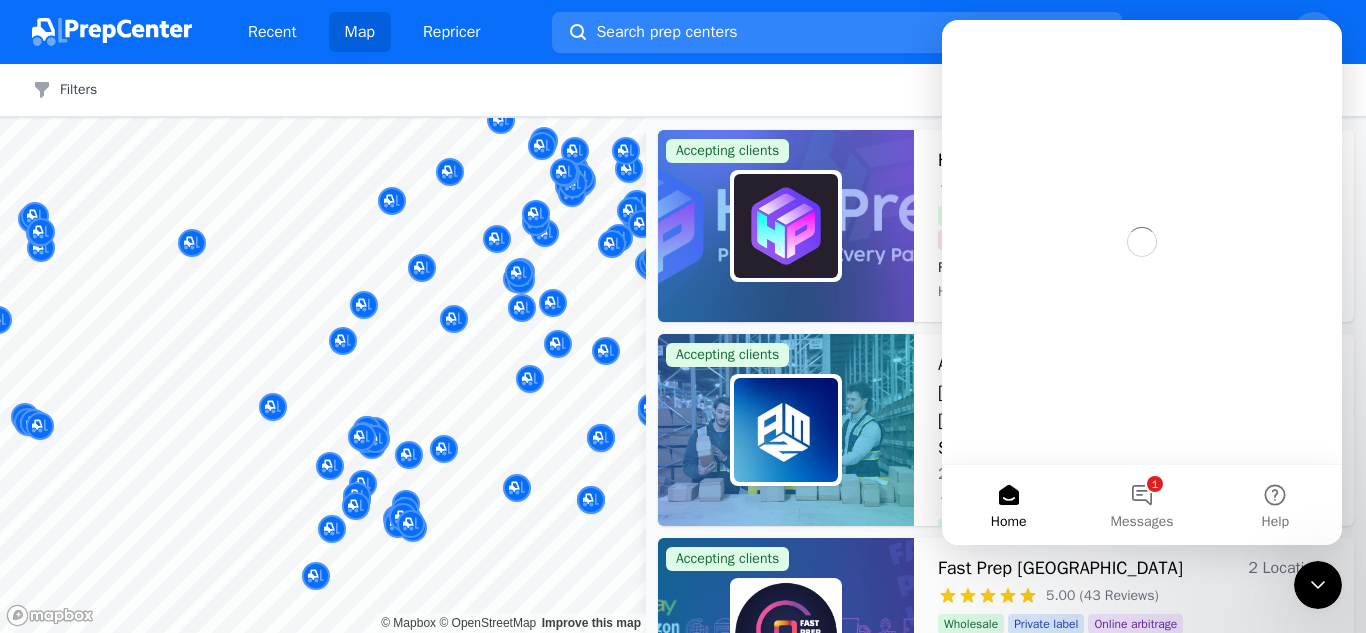 scroll, scrollTop: 0, scrollLeft: 0, axis: both 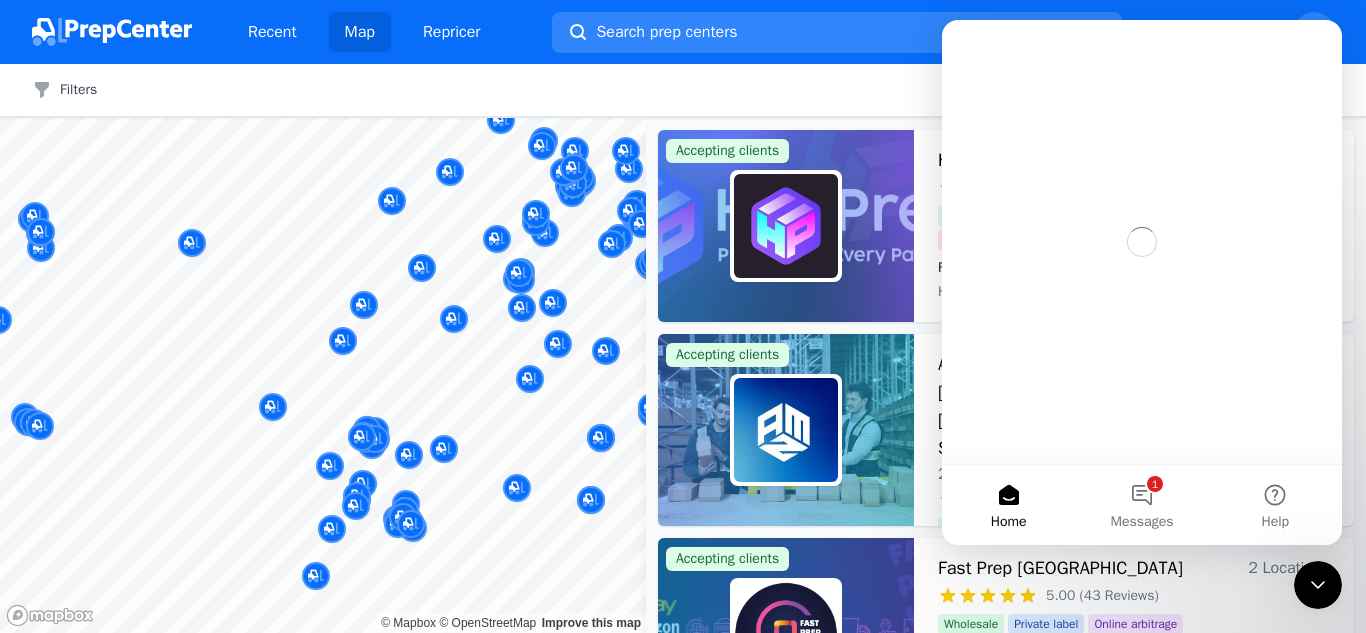 drag, startPoint x: 1311, startPoint y: 562, endPoint x: 1653, endPoint y: 1079, distance: 619.8815 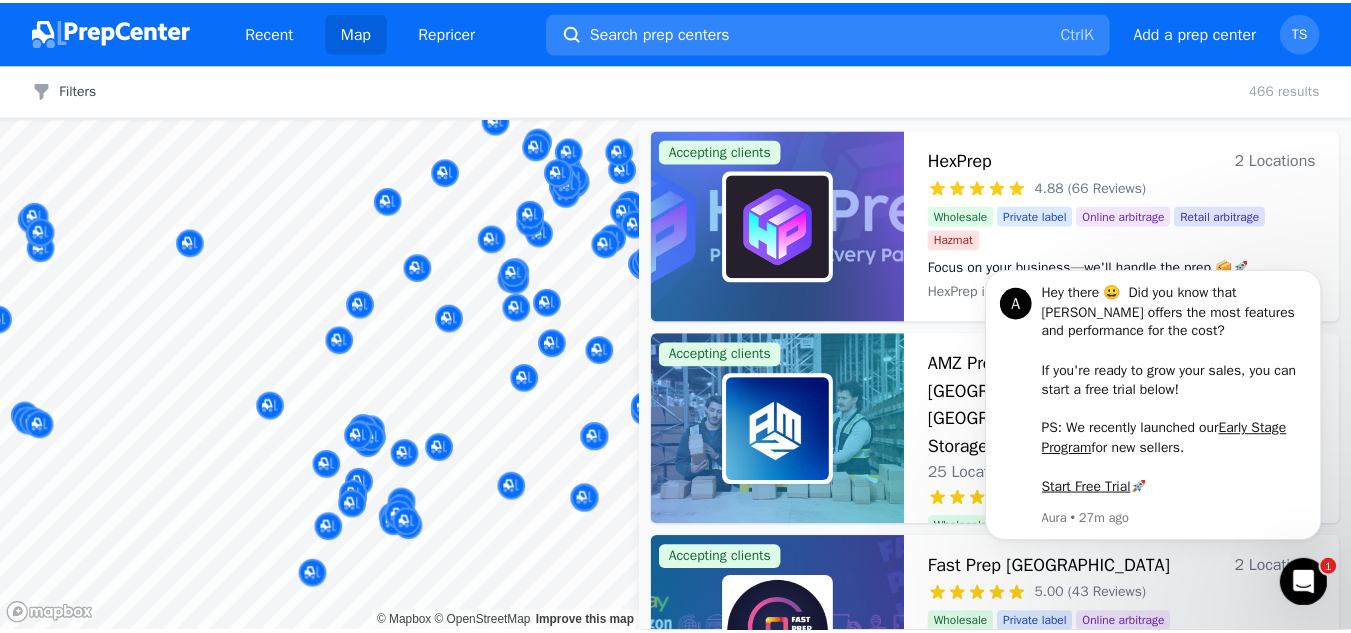 scroll, scrollTop: 0, scrollLeft: 0, axis: both 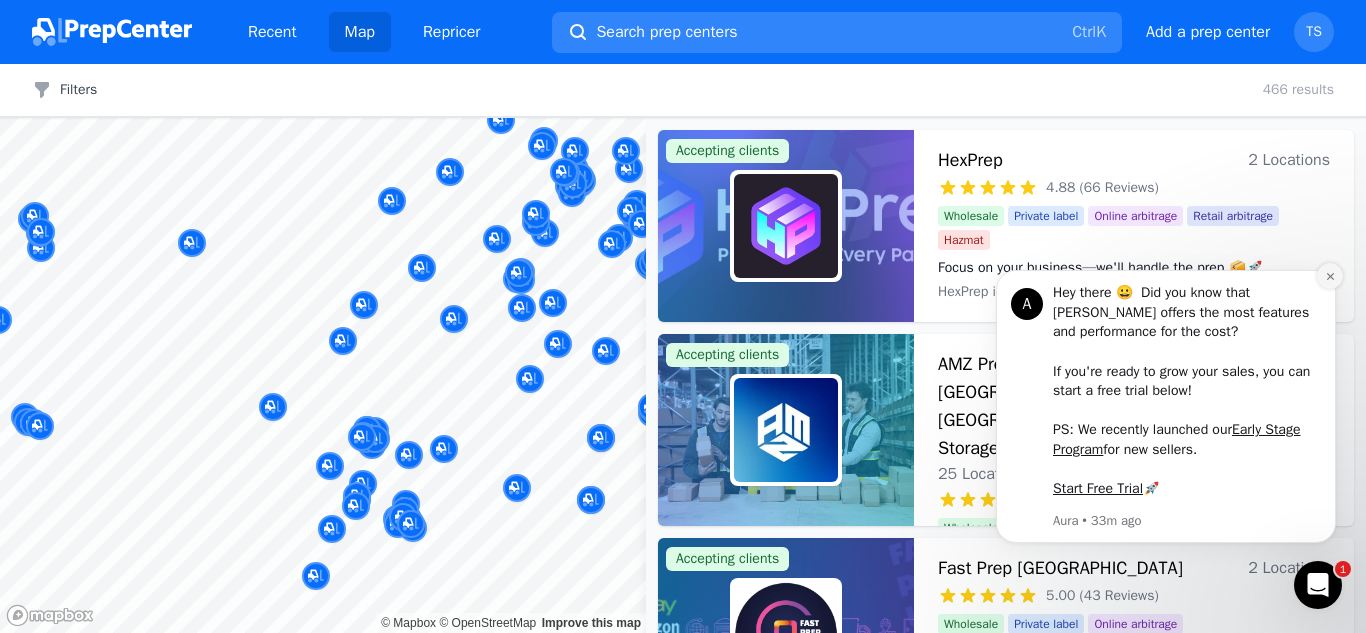 click 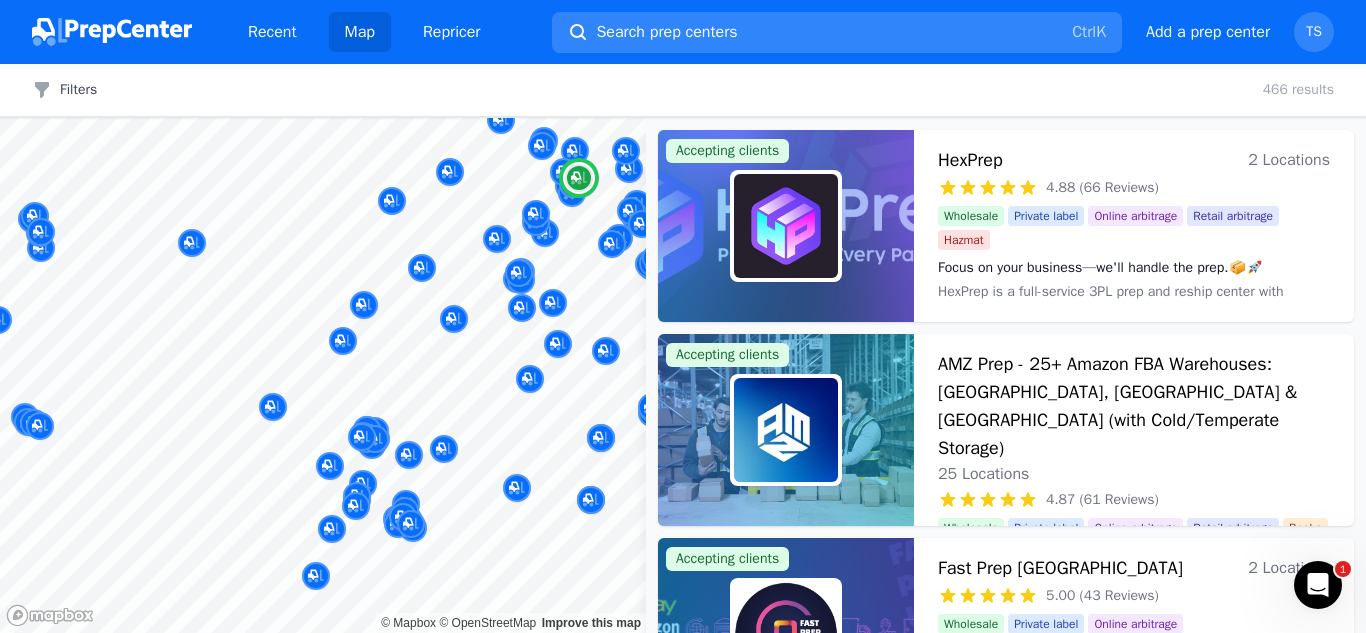 click on "Online arbitrage" at bounding box center [1135, 216] 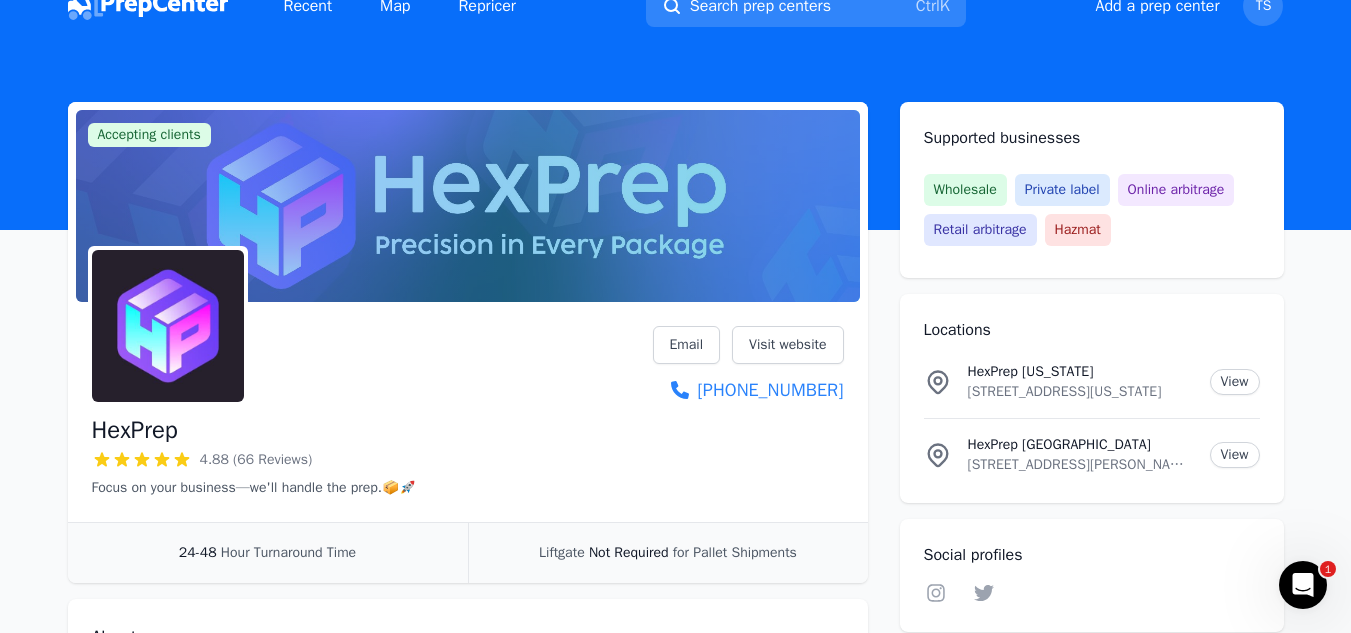 scroll, scrollTop: 0, scrollLeft: 0, axis: both 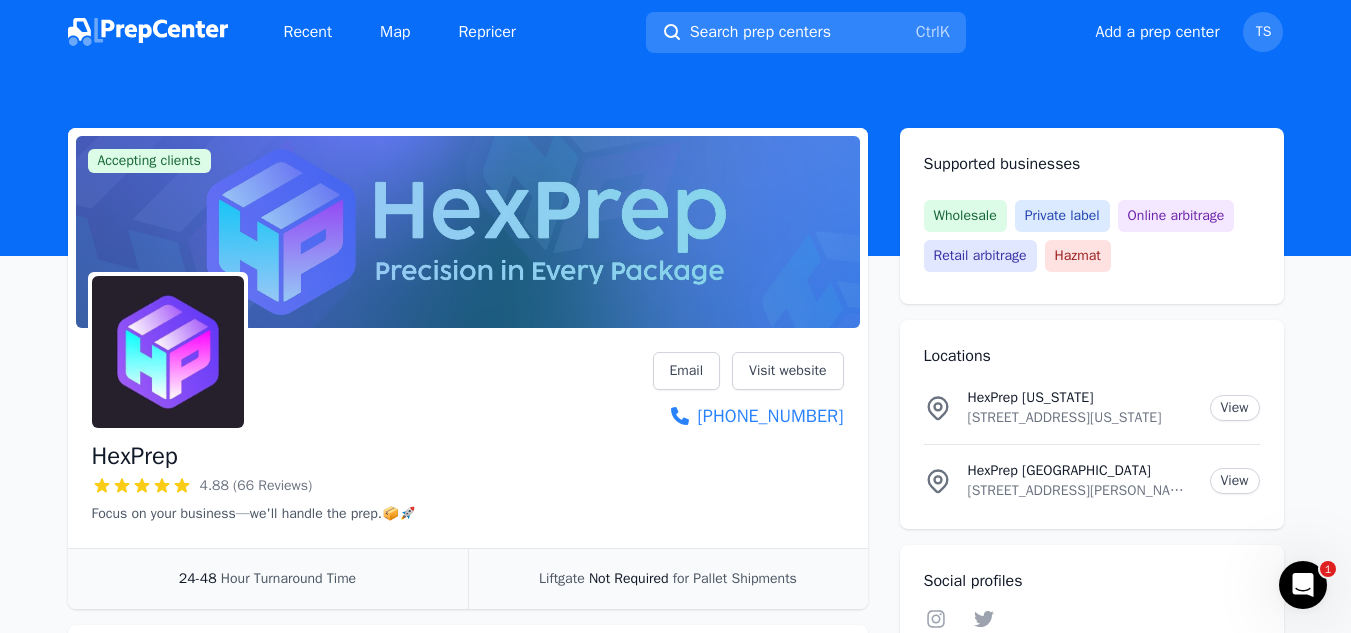 click on "Supported businesses Wholesale Private label Online arbitrage Retail arbitrage Hazmat" at bounding box center (1092, 216) 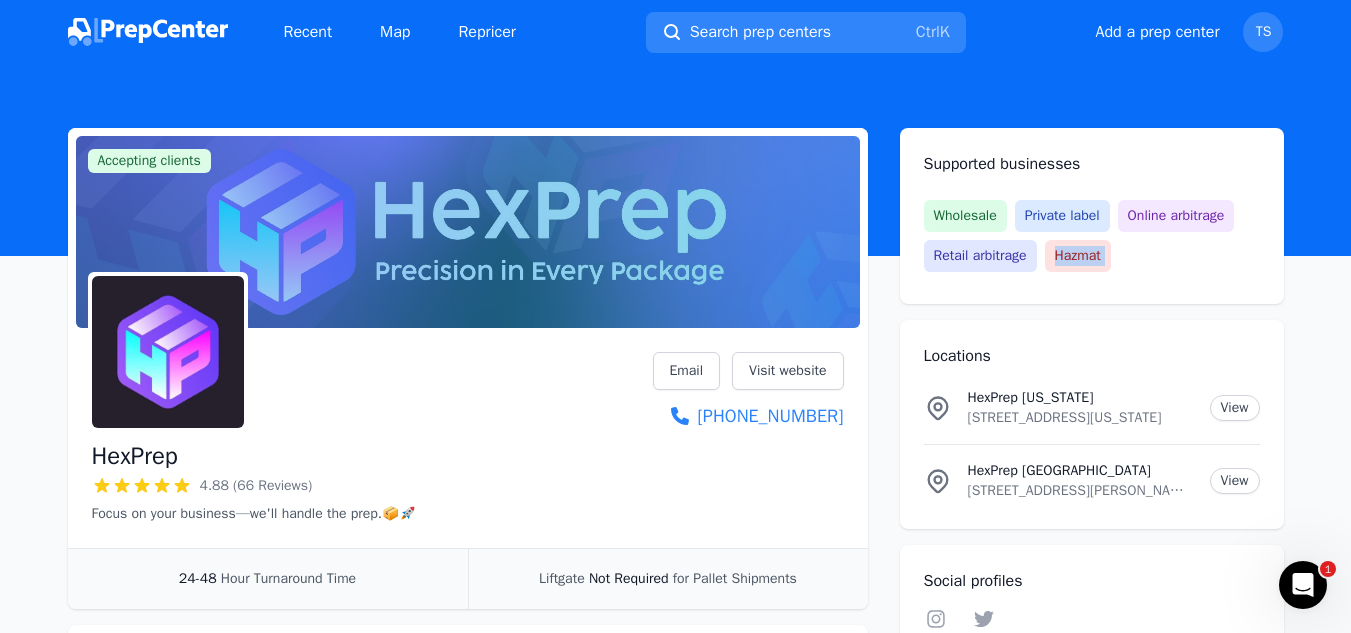 click on "Supported businesses Wholesale Private label Online arbitrage Retail arbitrage Hazmat" at bounding box center (1092, 216) 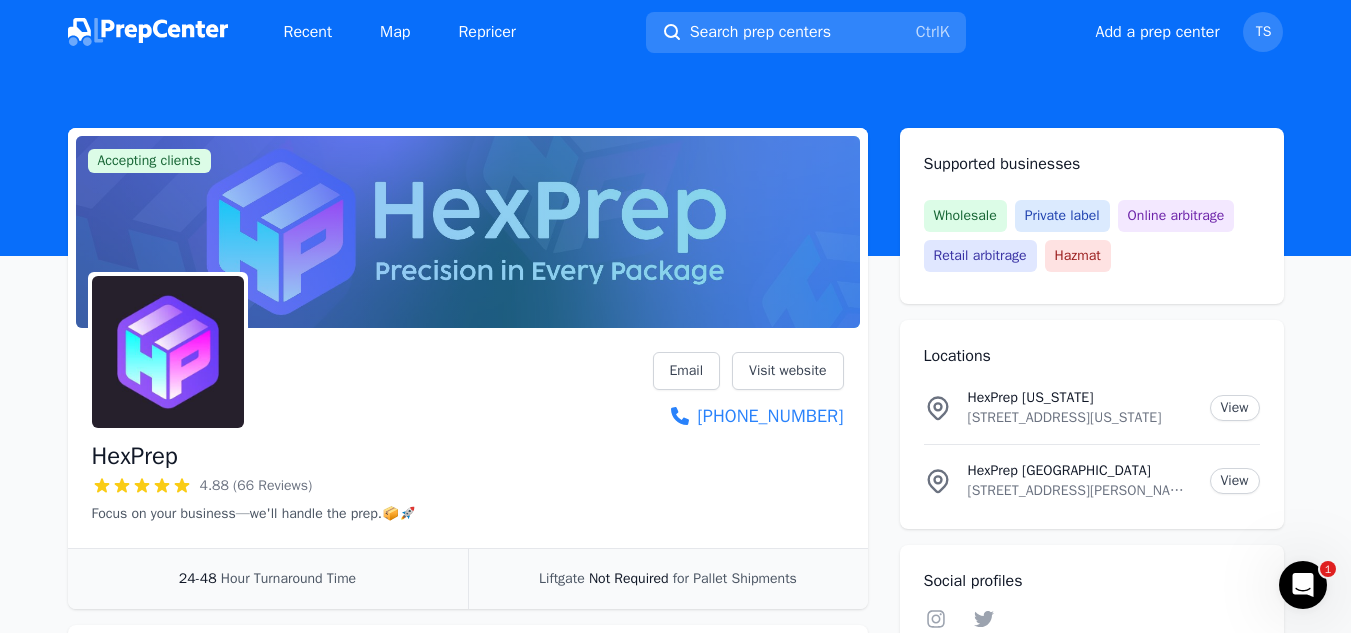 click on "Supported businesses Wholesale Private label Online arbitrage Retail arbitrage Hazmat" at bounding box center (1092, 216) 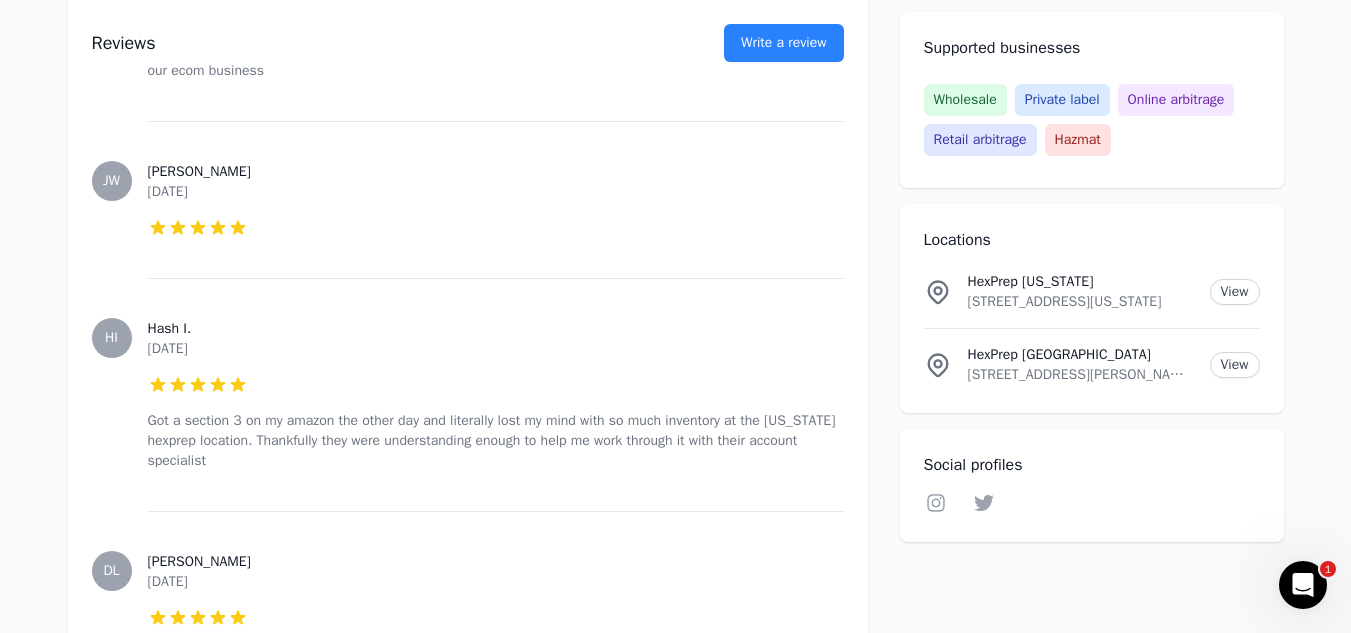 scroll, scrollTop: 4141, scrollLeft: 0, axis: vertical 